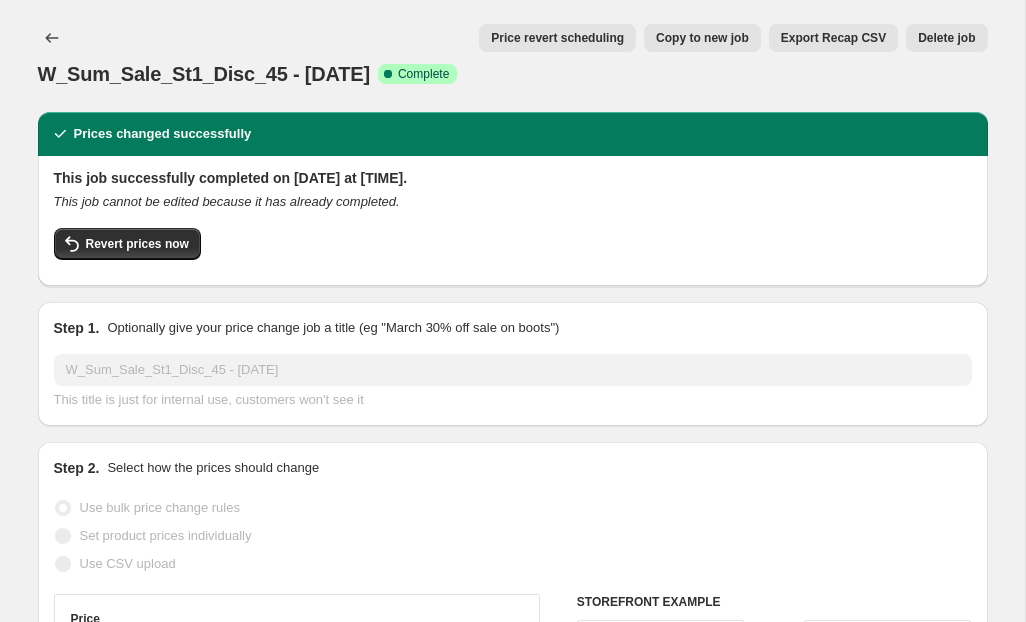 select on "percentage" 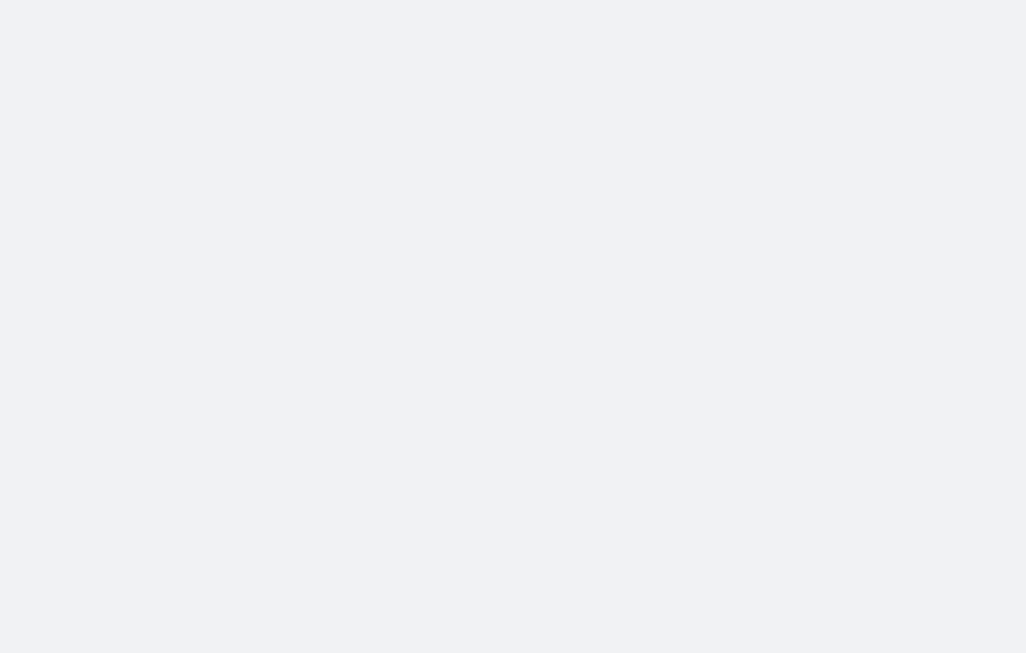 scroll, scrollTop: 0, scrollLeft: 0, axis: both 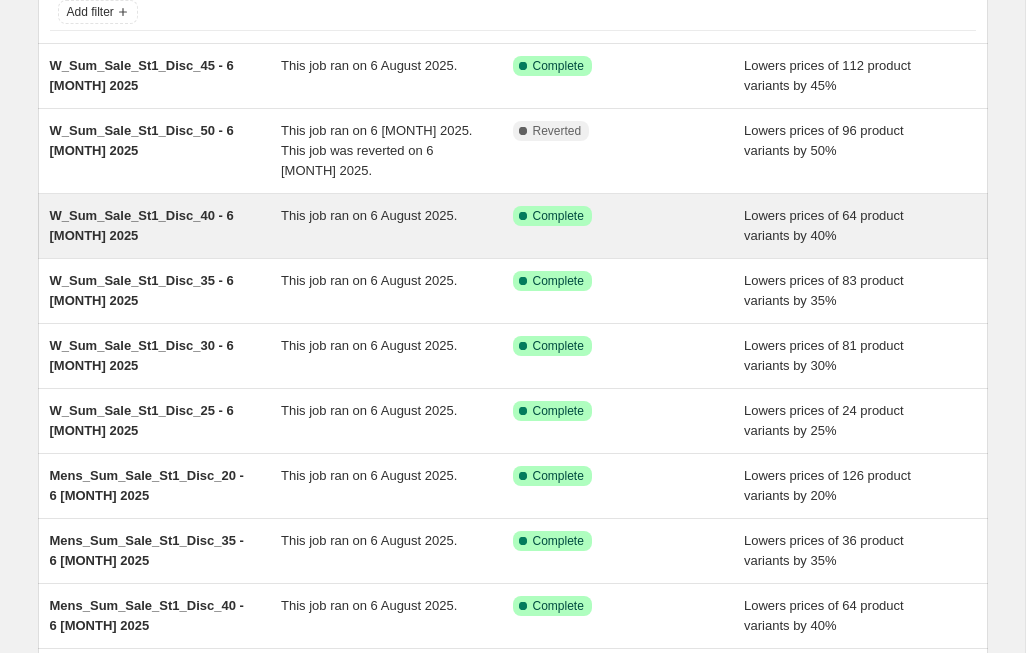 click on "W_Sum_Sale_St1_Disc_40 - 6 [MONTH] 2025" at bounding box center [166, 226] 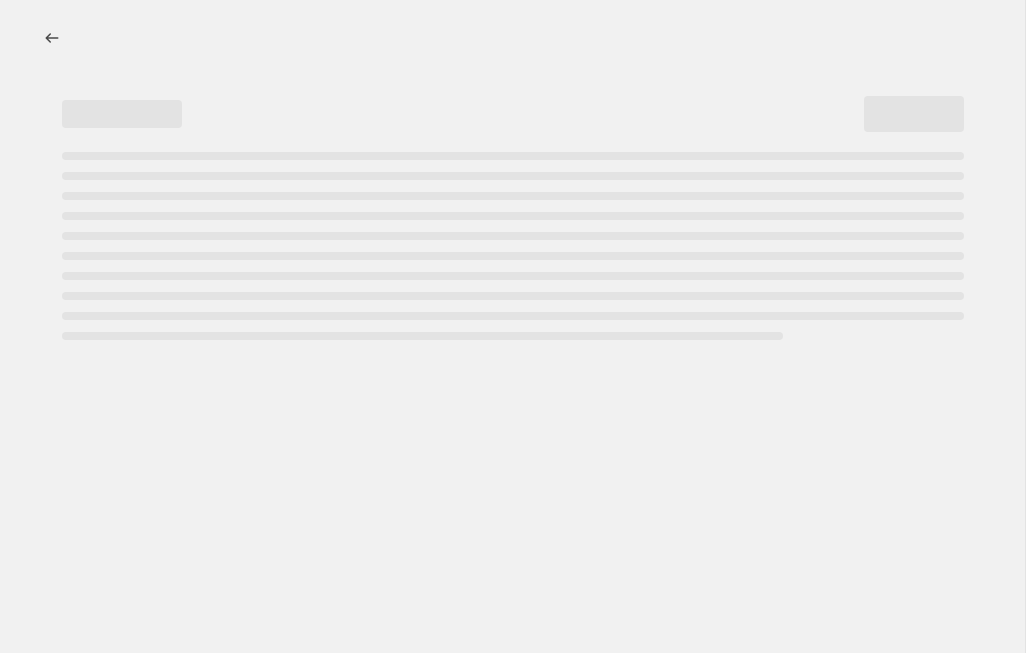 scroll, scrollTop: 0, scrollLeft: 0, axis: both 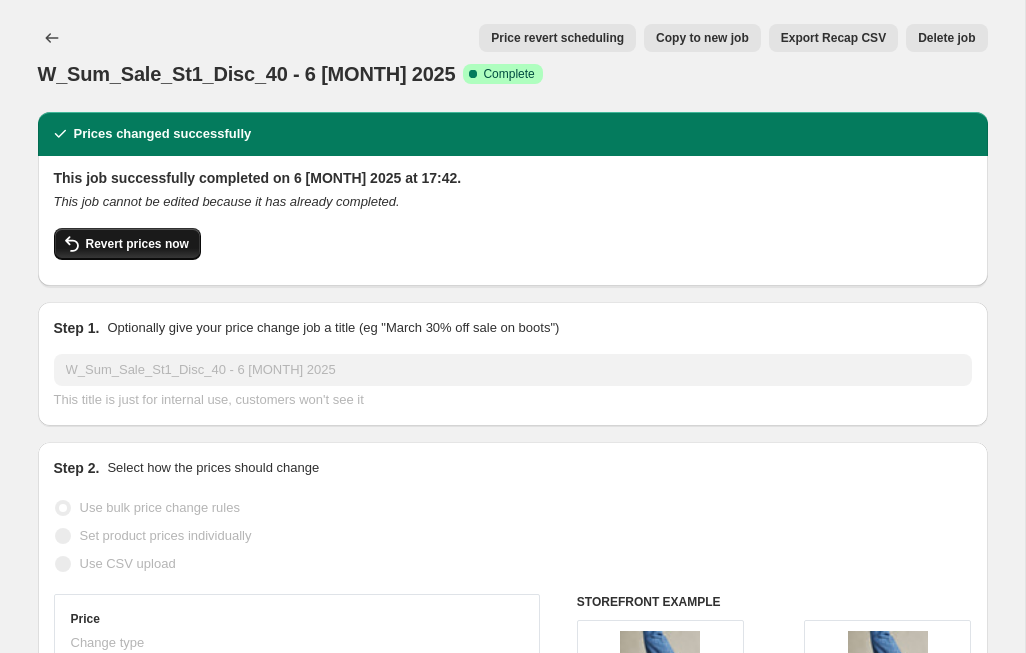 click on "Revert prices now" at bounding box center (137, 244) 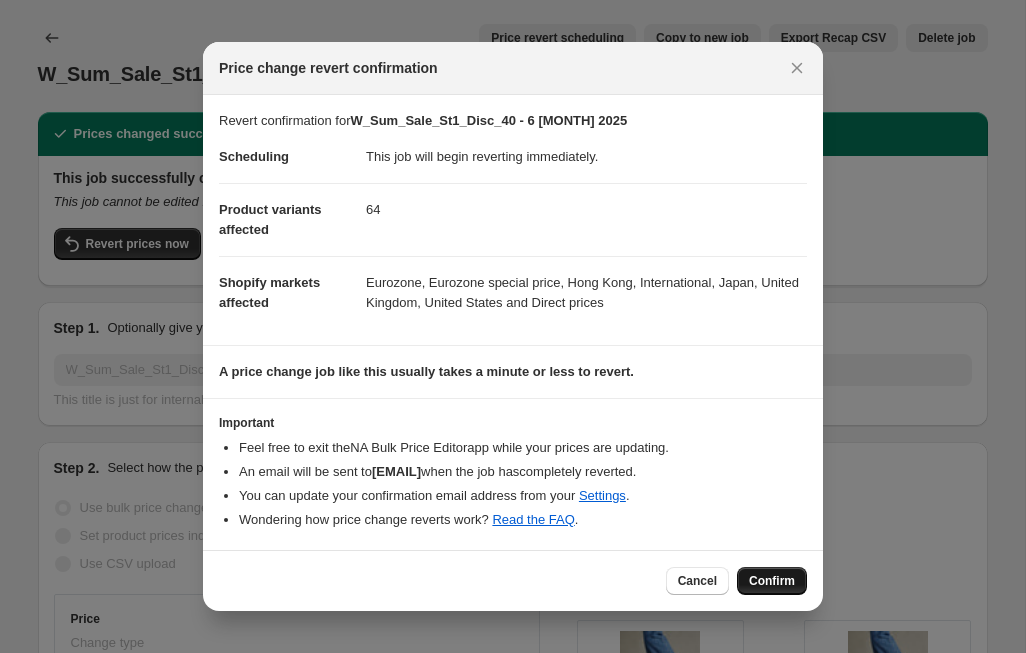 click on "Confirm" at bounding box center [772, 581] 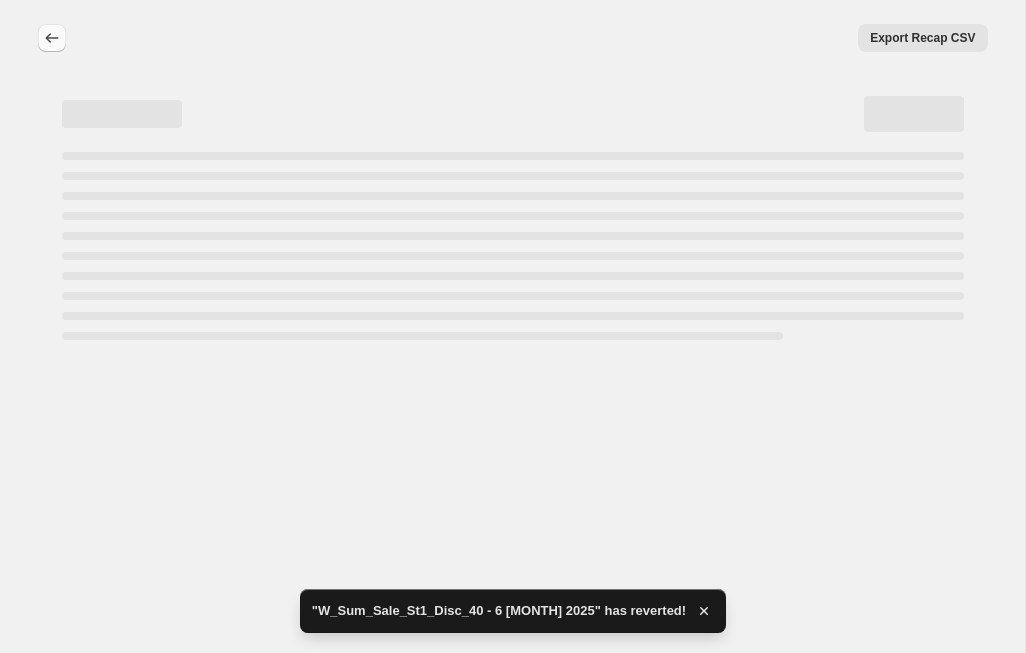 select on "percentage" 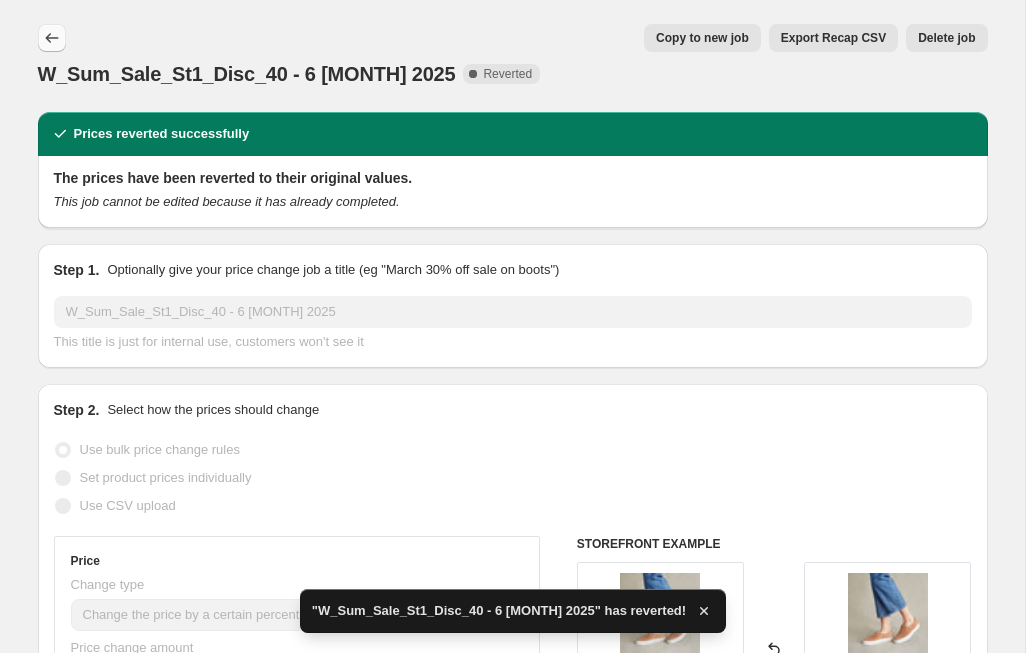 click 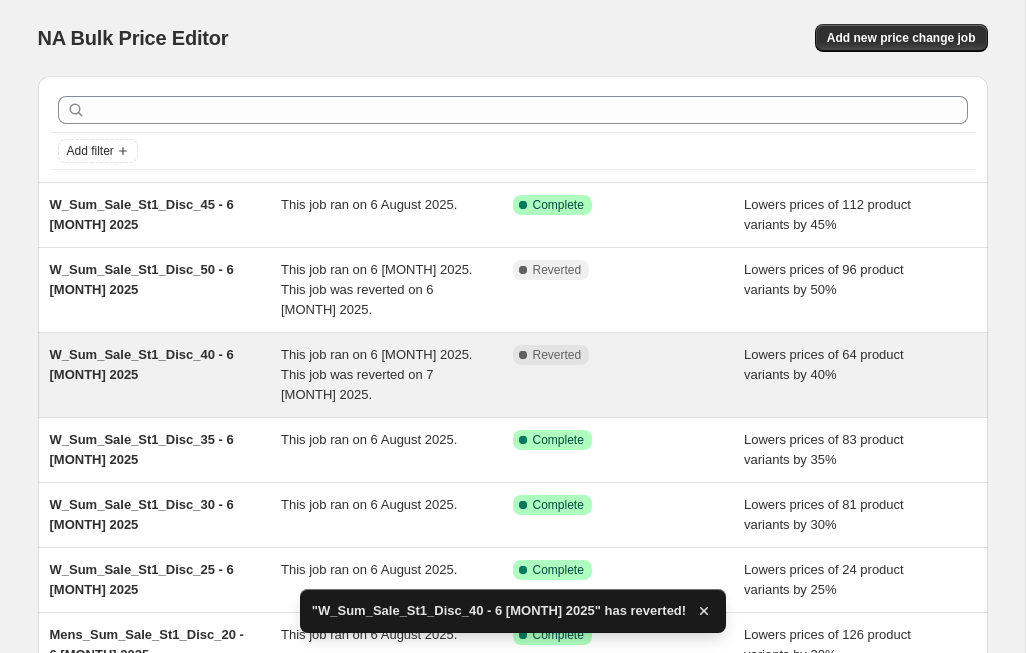 scroll, scrollTop: 66, scrollLeft: 0, axis: vertical 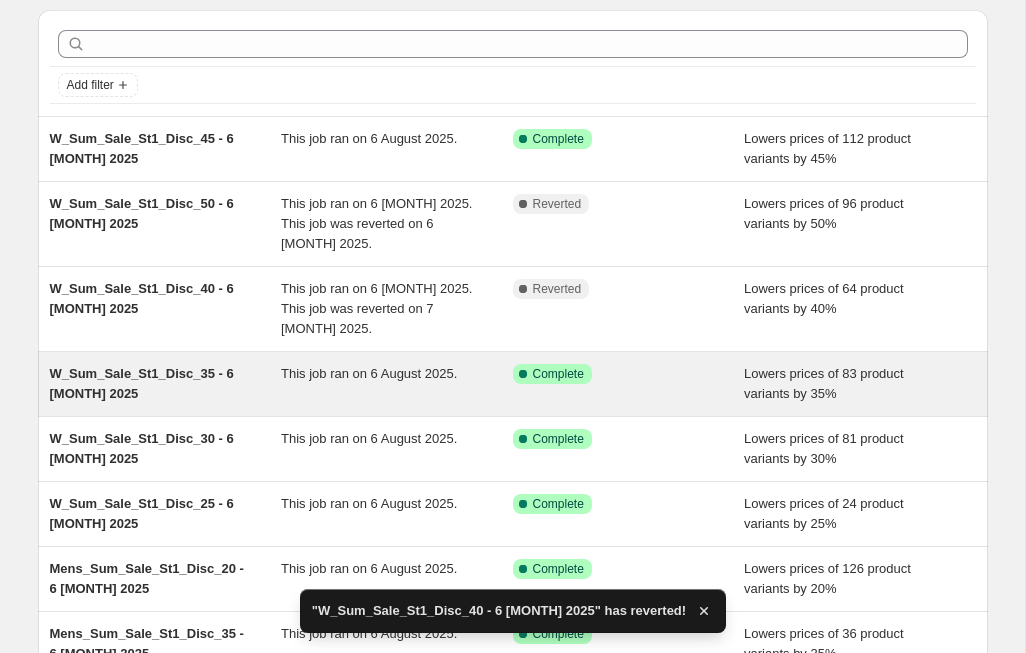 click on "W_Sum_Sale_St1_Disc_35 - 6 [MONTH] 2025" at bounding box center [142, 383] 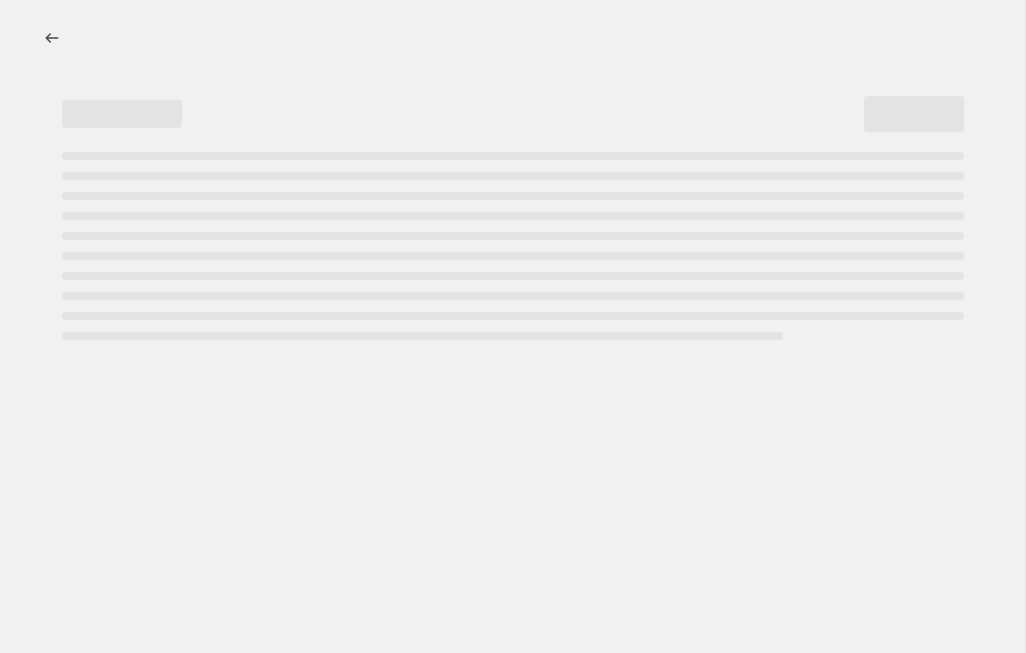 scroll, scrollTop: 0, scrollLeft: 0, axis: both 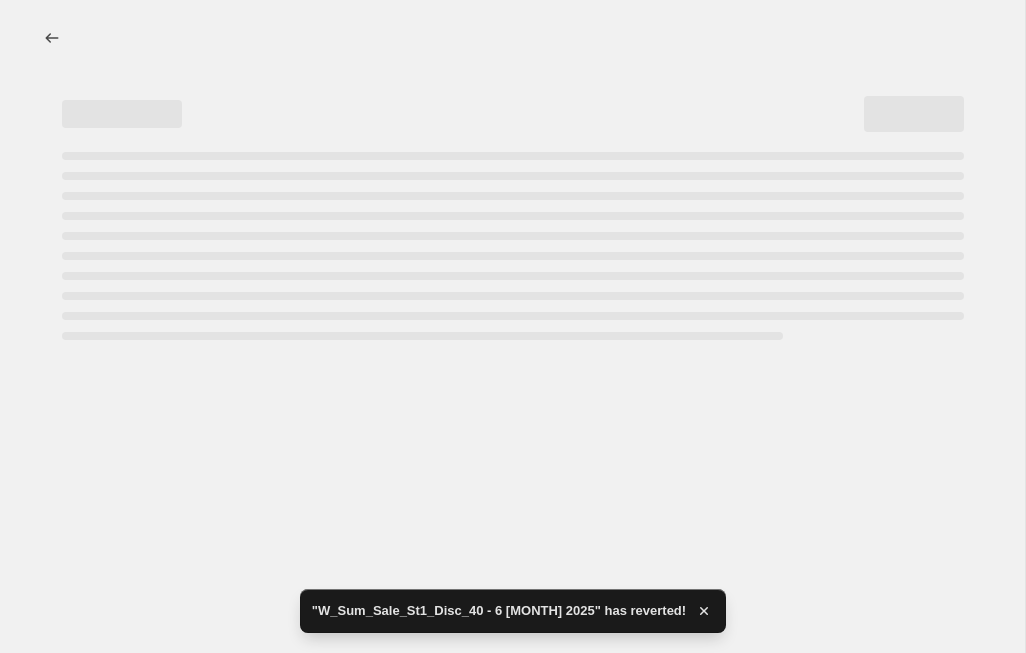 select on "percentage" 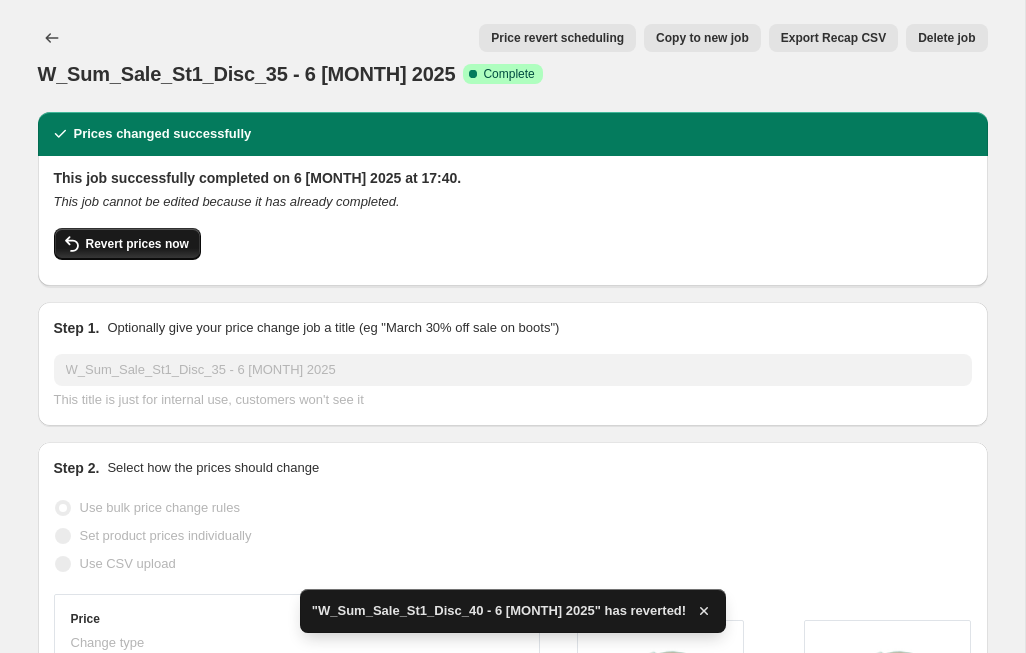 click on "Revert prices now" at bounding box center (137, 244) 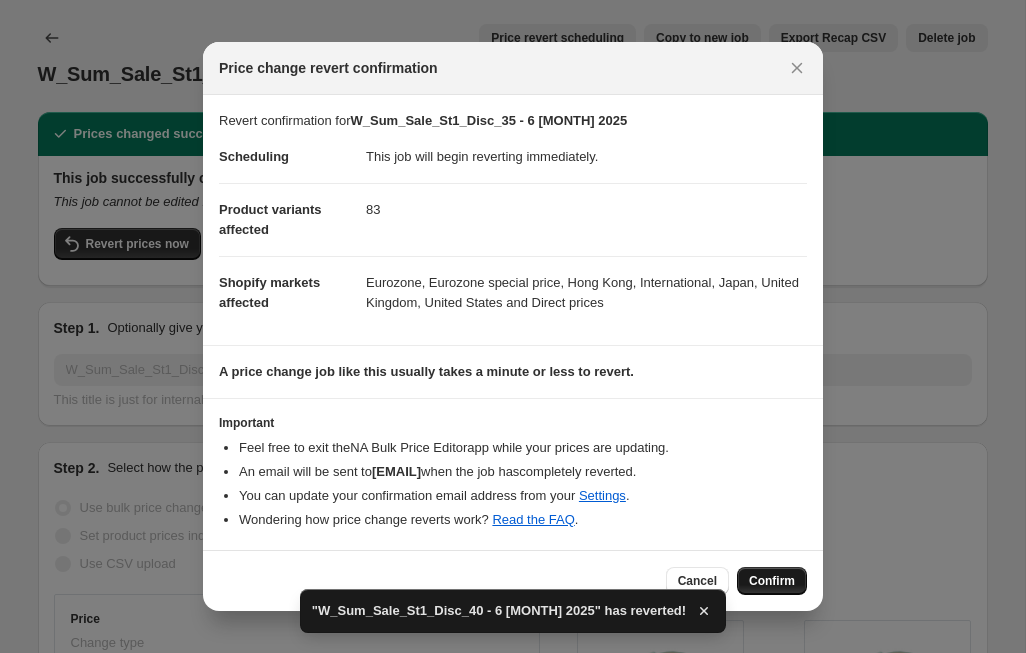 click on "Confirm" at bounding box center (772, 581) 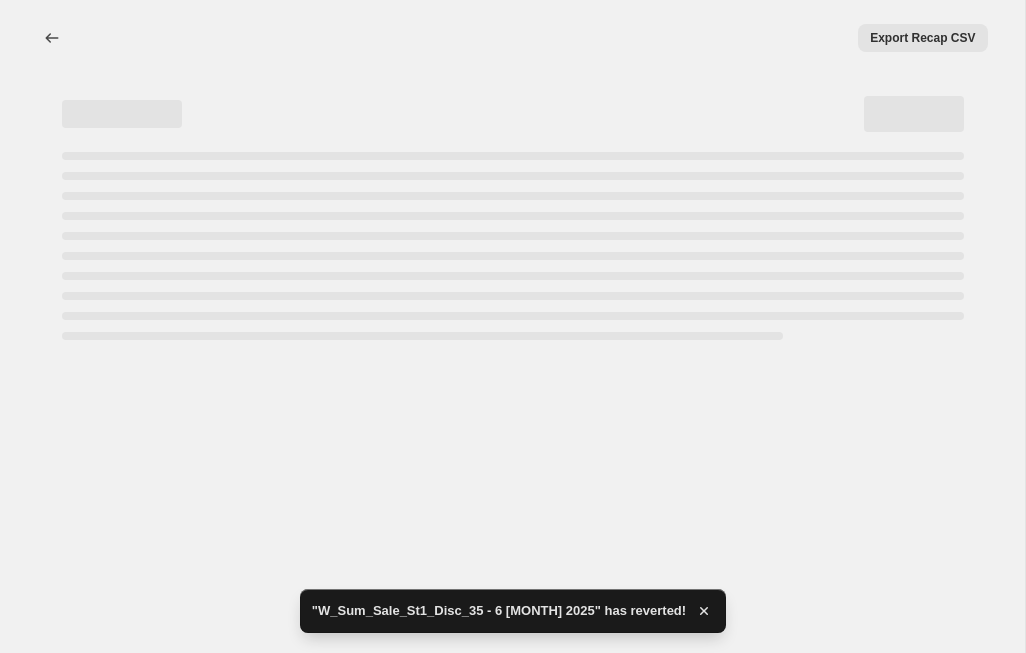 select on "percentage" 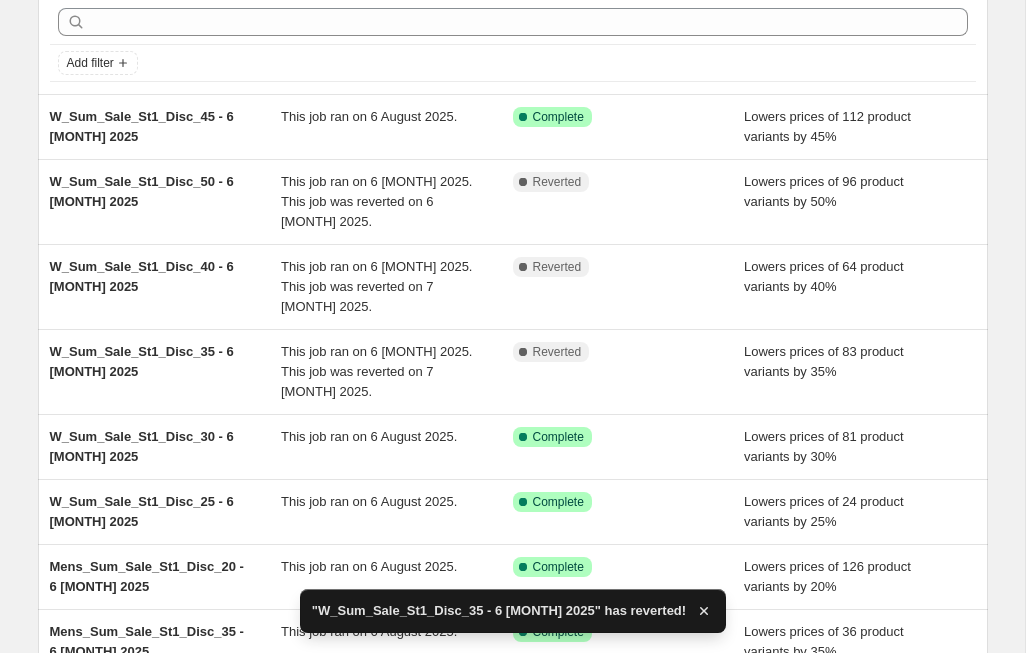 scroll, scrollTop: 89, scrollLeft: 0, axis: vertical 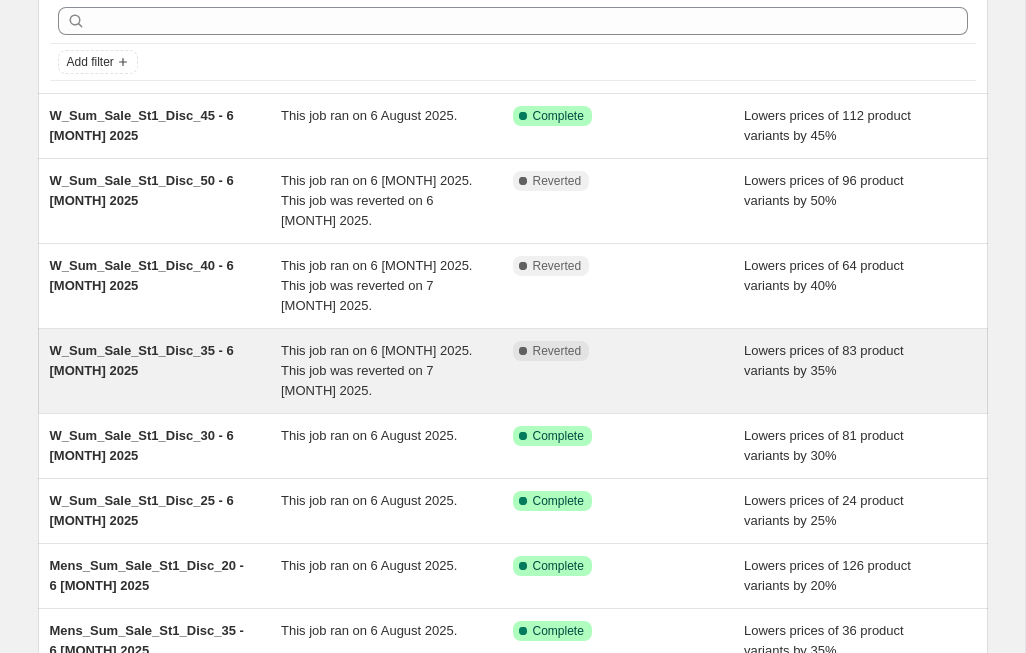 click on "W_Sum_Sale_St1_Disc_35 - 6 [MONTH] 2025" at bounding box center [166, 371] 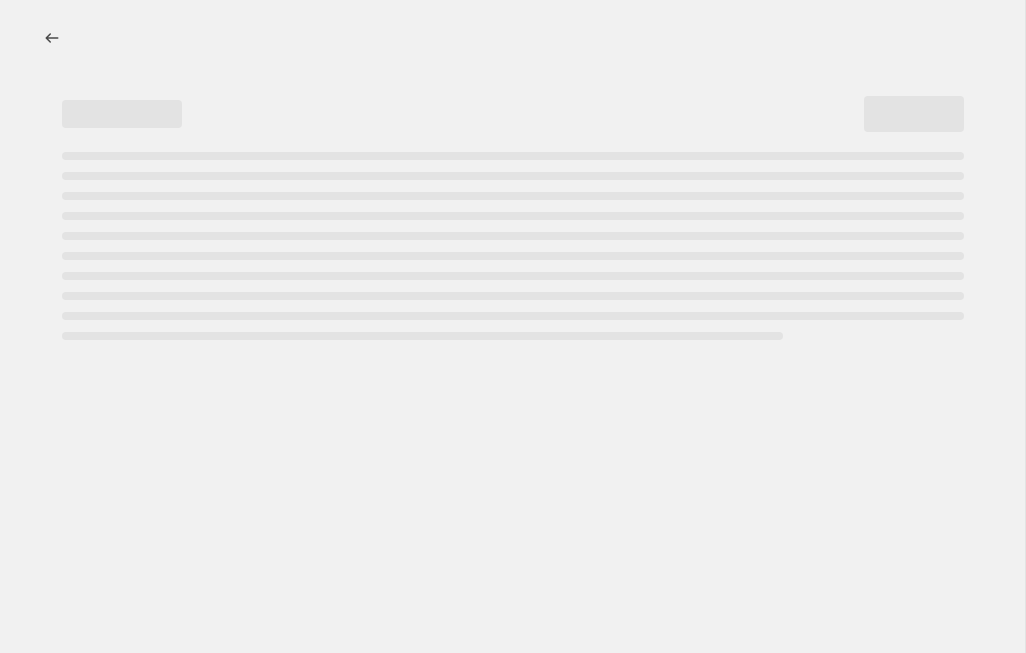 scroll, scrollTop: 0, scrollLeft: 0, axis: both 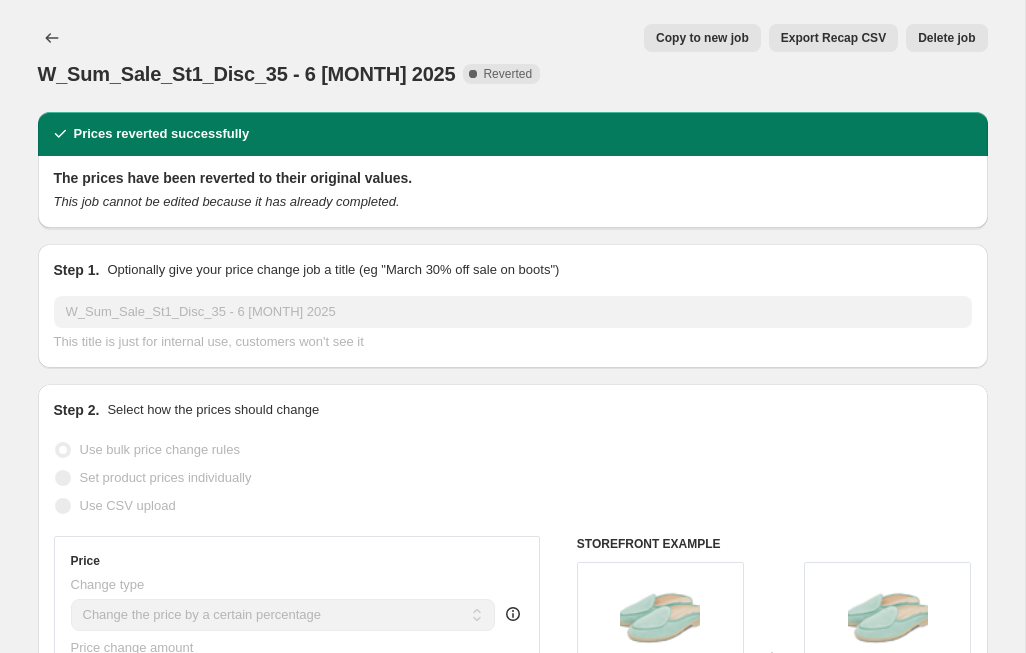 click on "Copy to new job" at bounding box center [702, 38] 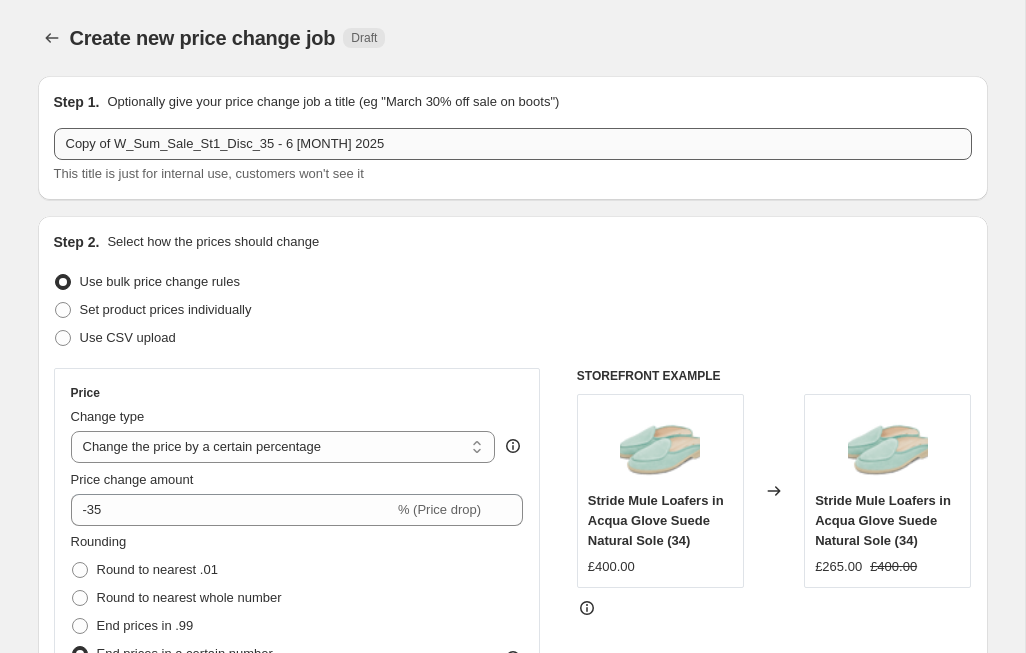 scroll, scrollTop: 0, scrollLeft: 0, axis: both 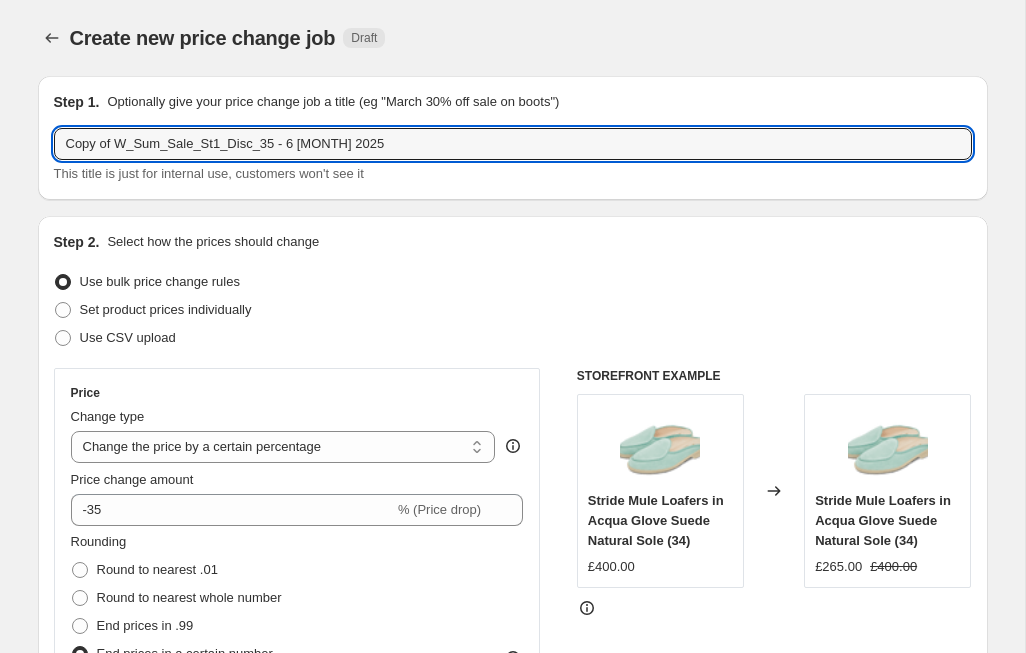 drag, startPoint x: 117, startPoint y: 144, endPoint x: -15, endPoint y: 138, distance: 132.13629 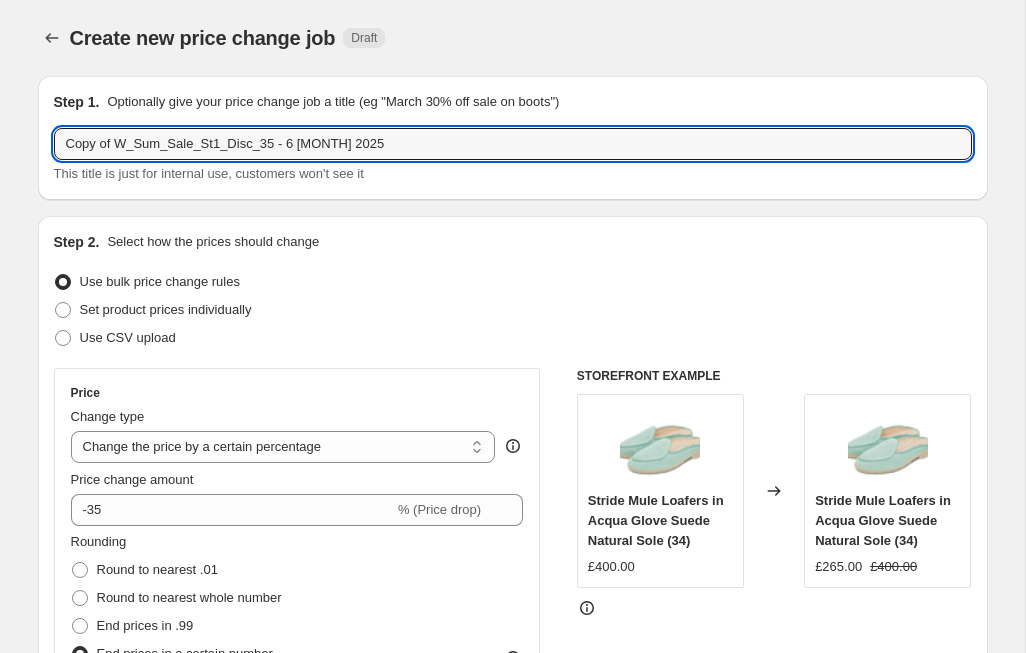 click on "Home Settings Plans Skip to content Create new price change job. This page is ready Create new price change job Draft Step 1. Optionally give your price change job a title (eg "March 30% off sale on boots") Copy of W_Sum_Sale_St1_Disc_35 - 6 [MONTH] 2025 This title is just for internal use, customers won't see it Step 2. Select how the prices should change Use bulk price change rules Set product prices individually Use CSV upload Price Change type Change the price to a certain amount Change the price by a certain amount Change the price by a certain percentage Change the price to the current compare at price (price before sale) Change the price by a certain amount relative to the compare at price Change the price by a certain percentage relative to the compare at price Don't change the price Change the price by a certain percentage relative to the cost per item Change price to certain cost margin Price change amount -35 Rounding 5 ." at bounding box center [513, 326] 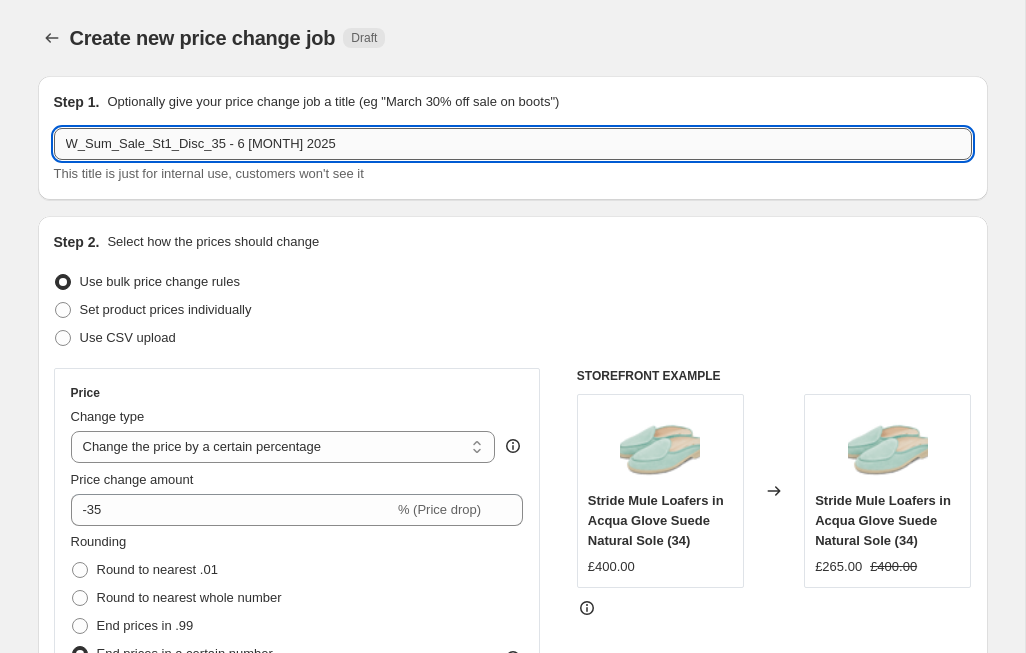 click on "W_Sum_Sale_St1_Disc_35 - 6 [MONTH] 2025" at bounding box center [513, 144] 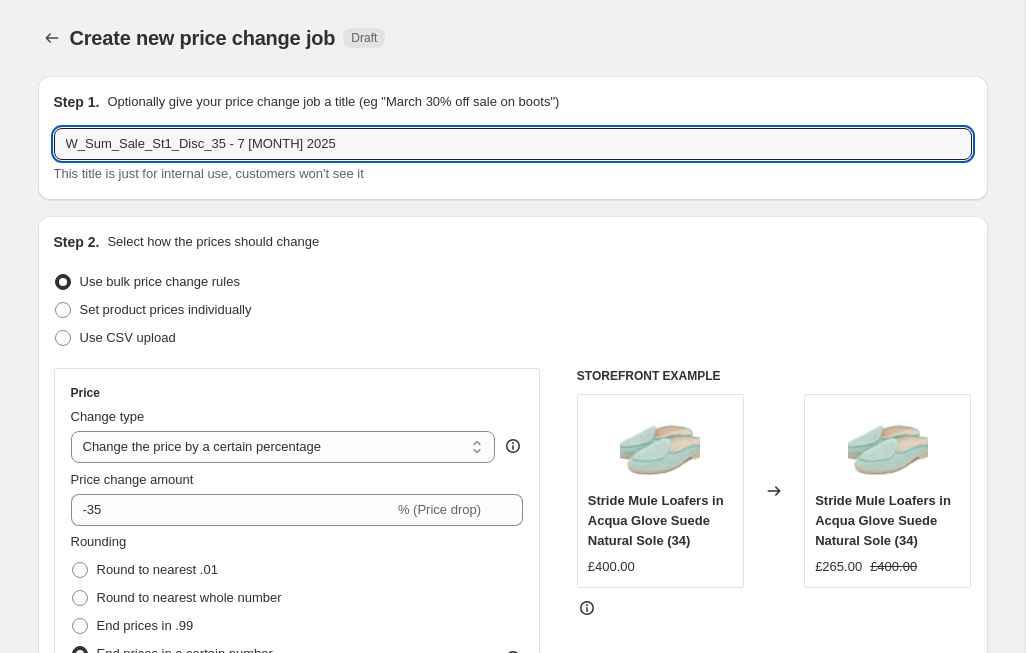 type on "W_Sum_Sale_St1_Disc_35 - 7 [MONTH] 2025" 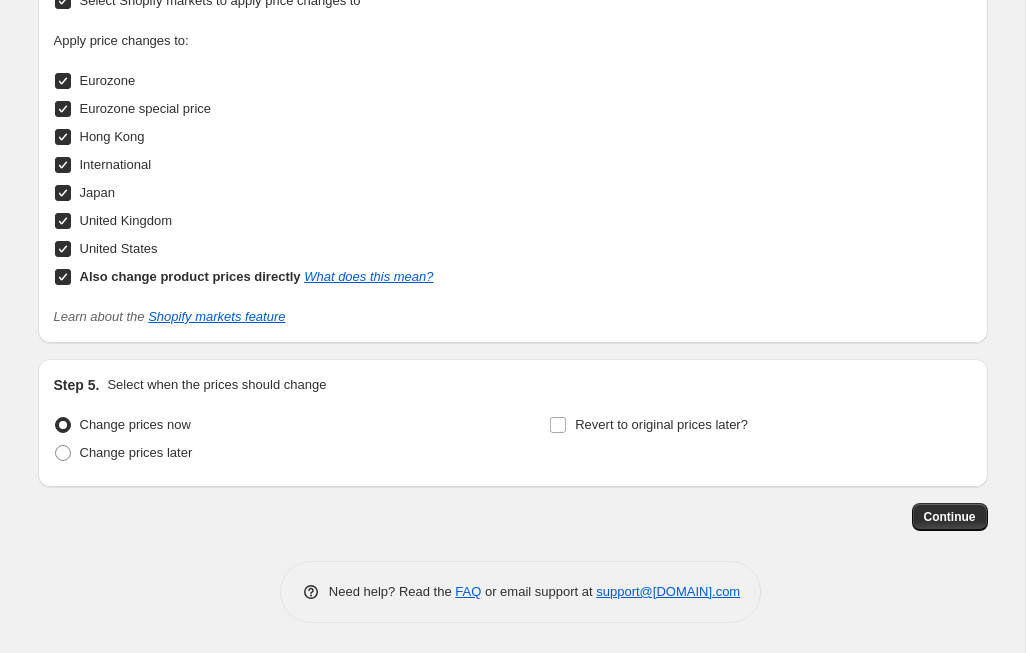 scroll, scrollTop: 2171, scrollLeft: 0, axis: vertical 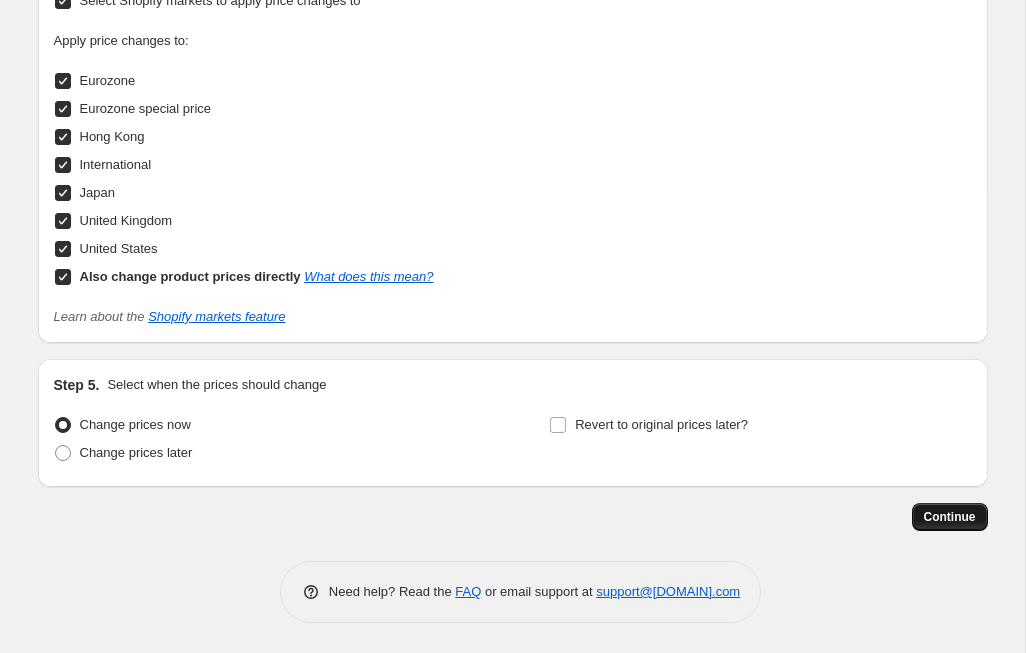 click on "Continue" at bounding box center [950, 517] 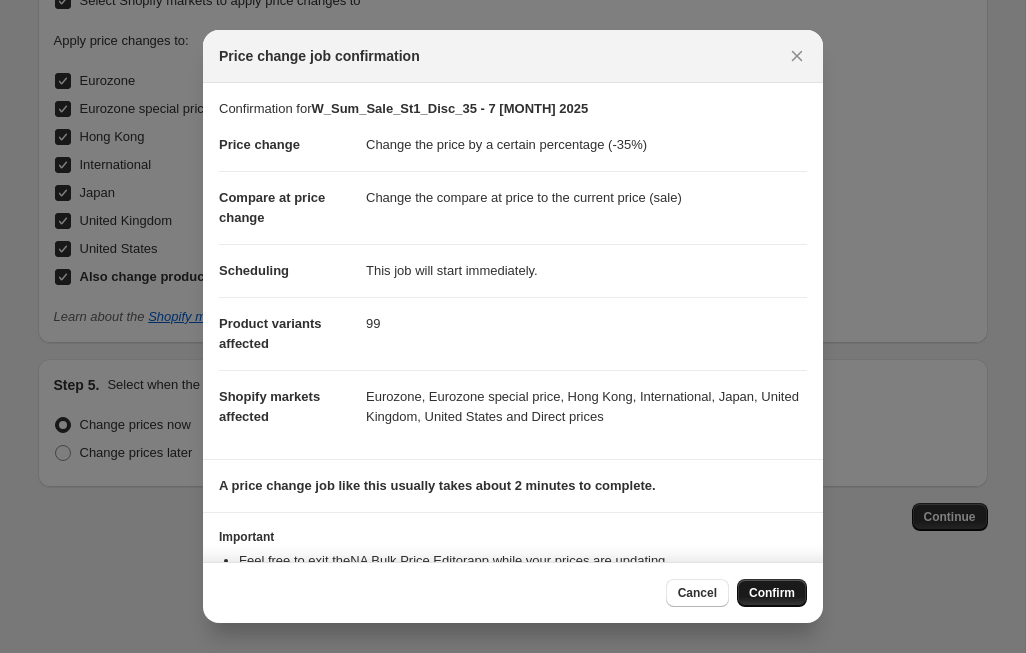 click on "Confirm" at bounding box center (772, 593) 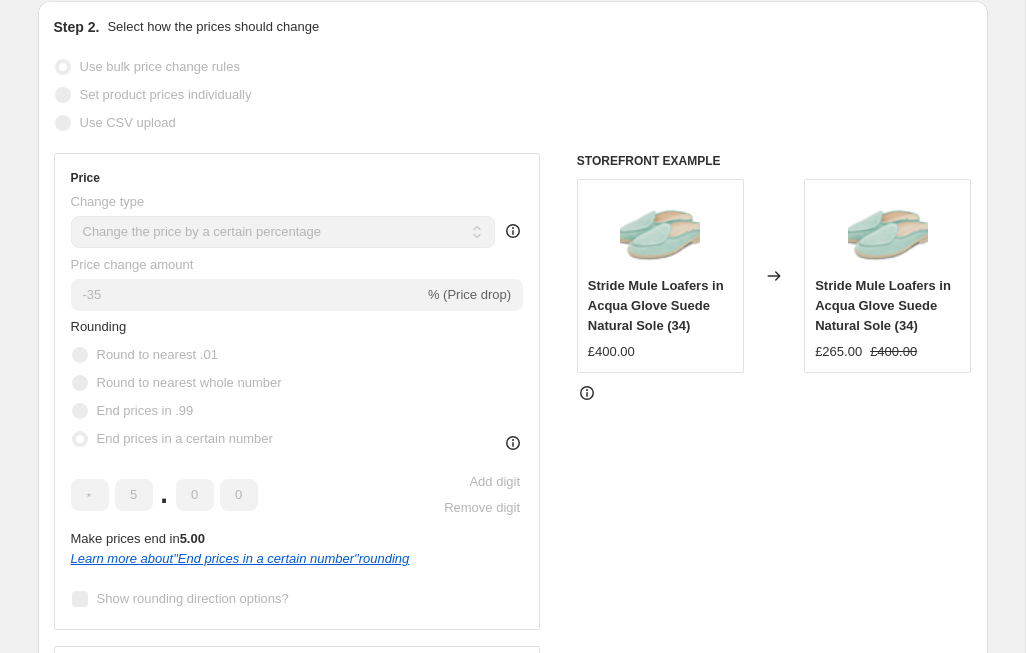 scroll, scrollTop: 0, scrollLeft: 0, axis: both 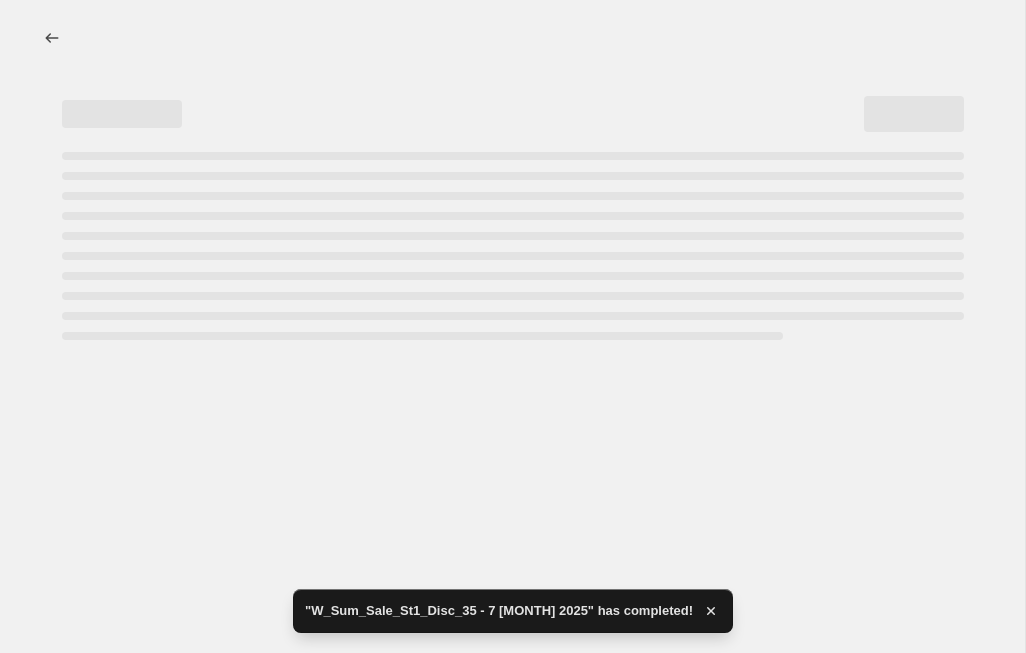 select on "percentage" 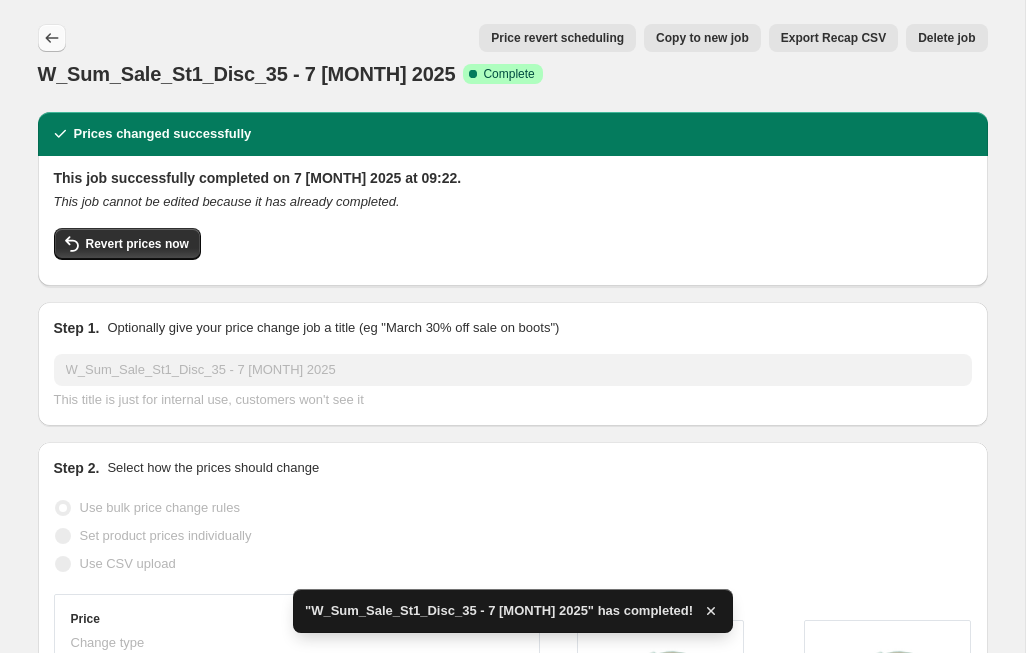 click 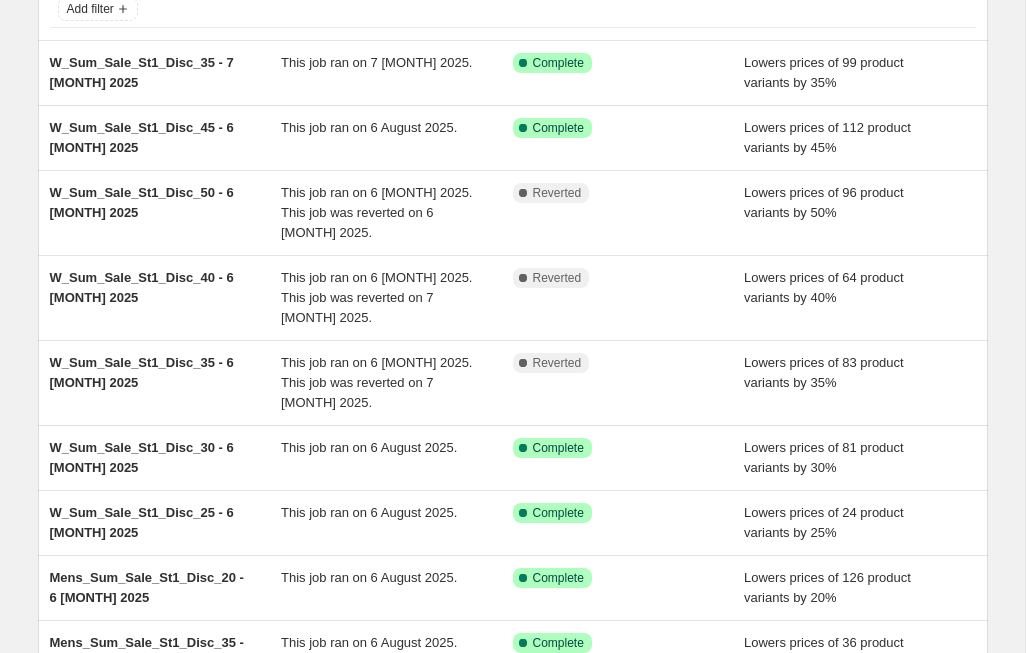 scroll, scrollTop: 143, scrollLeft: 0, axis: vertical 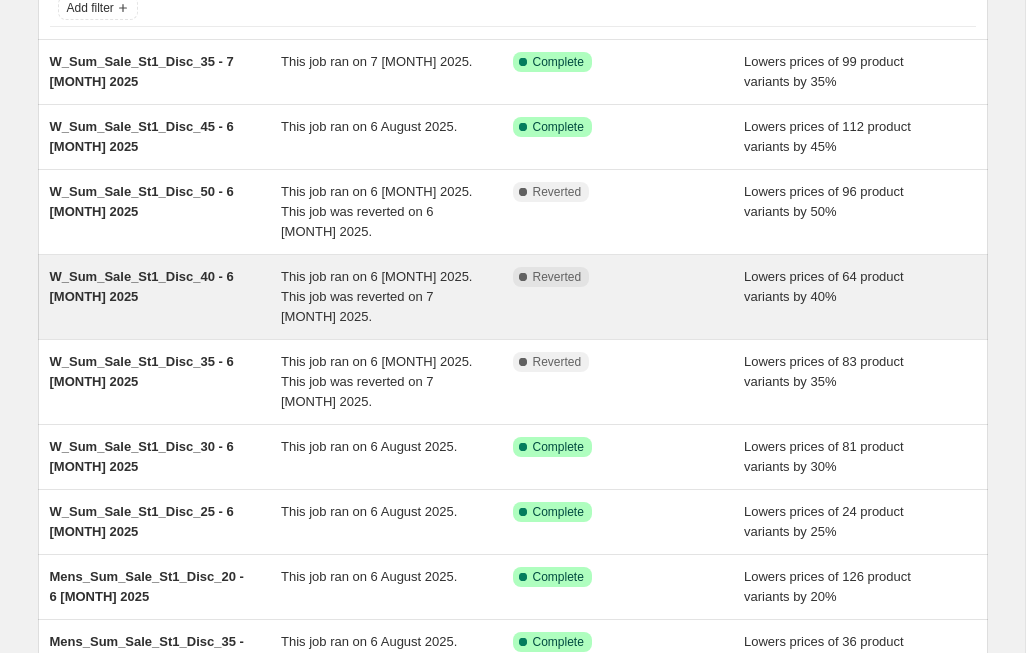 click on "W_Sum_Sale_St1_Disc_40 - 6 [MONTH] 2025" at bounding box center (142, 286) 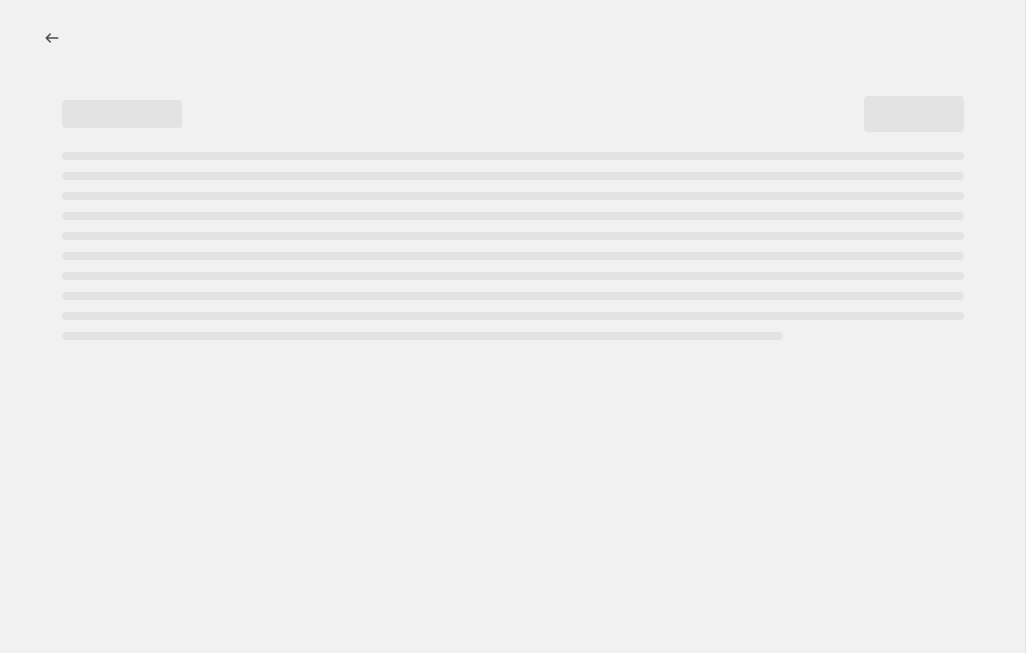 scroll, scrollTop: 0, scrollLeft: 0, axis: both 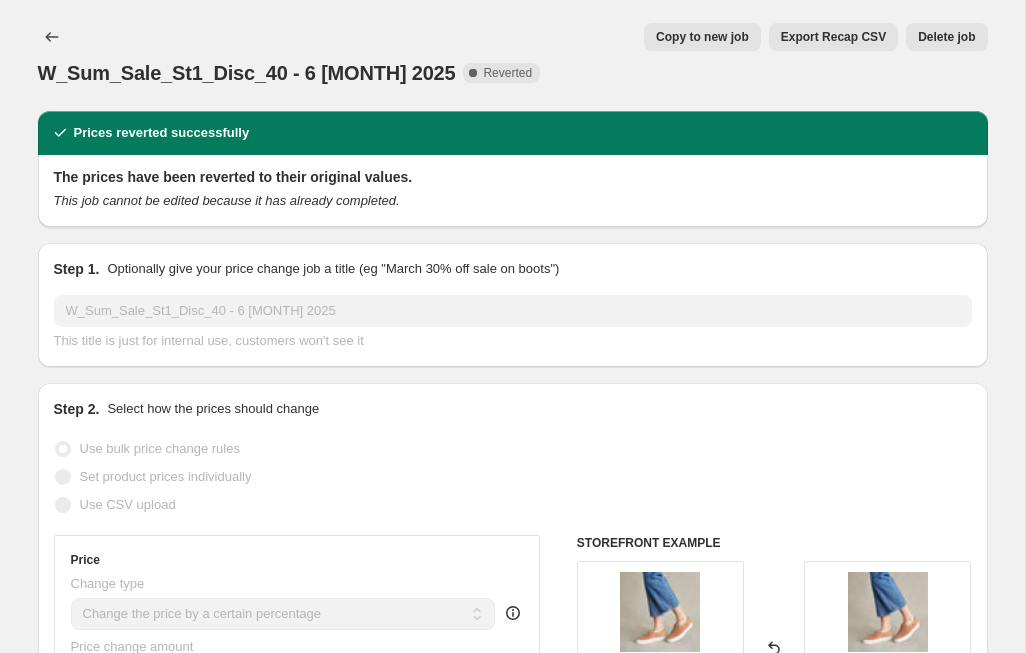 click on "Copy to new job" at bounding box center [702, 37] 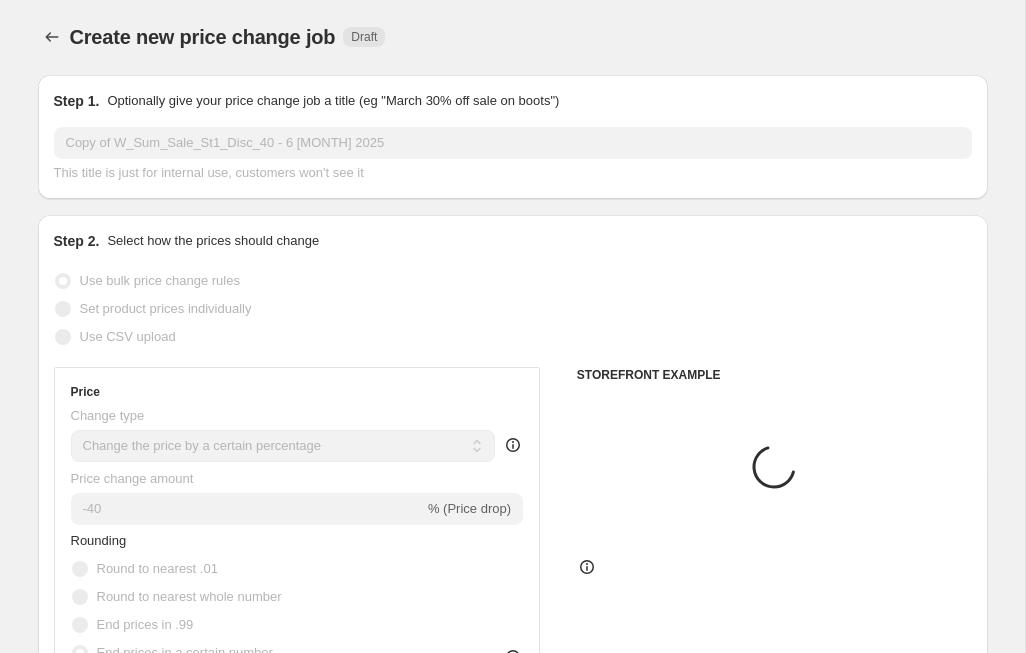 scroll, scrollTop: 0, scrollLeft: 0, axis: both 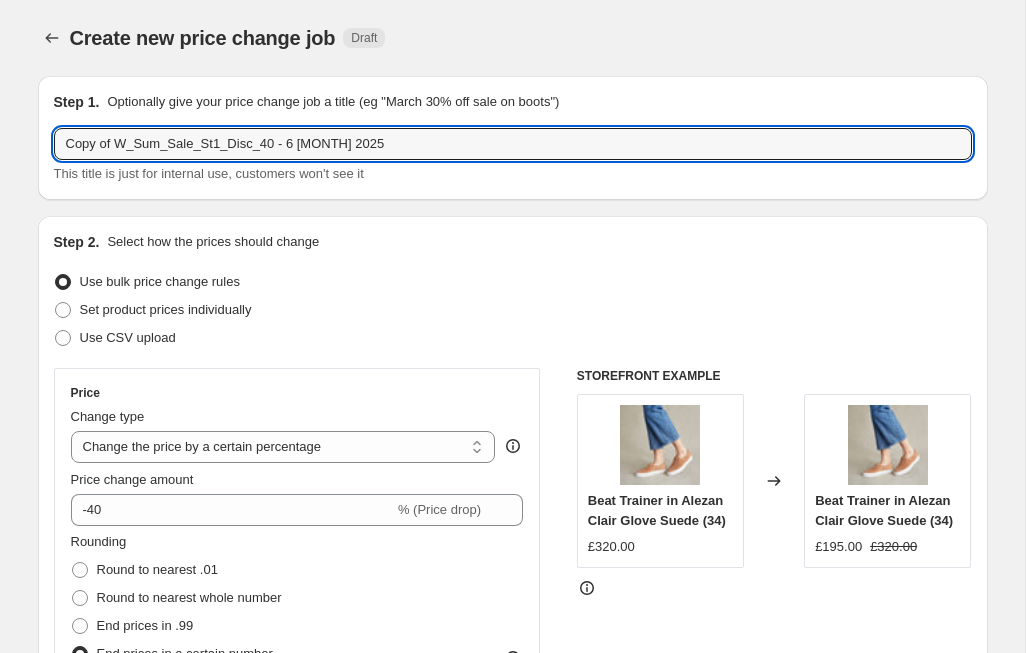 drag, startPoint x: 118, startPoint y: 143, endPoint x: 42, endPoint y: 141, distance: 76.02631 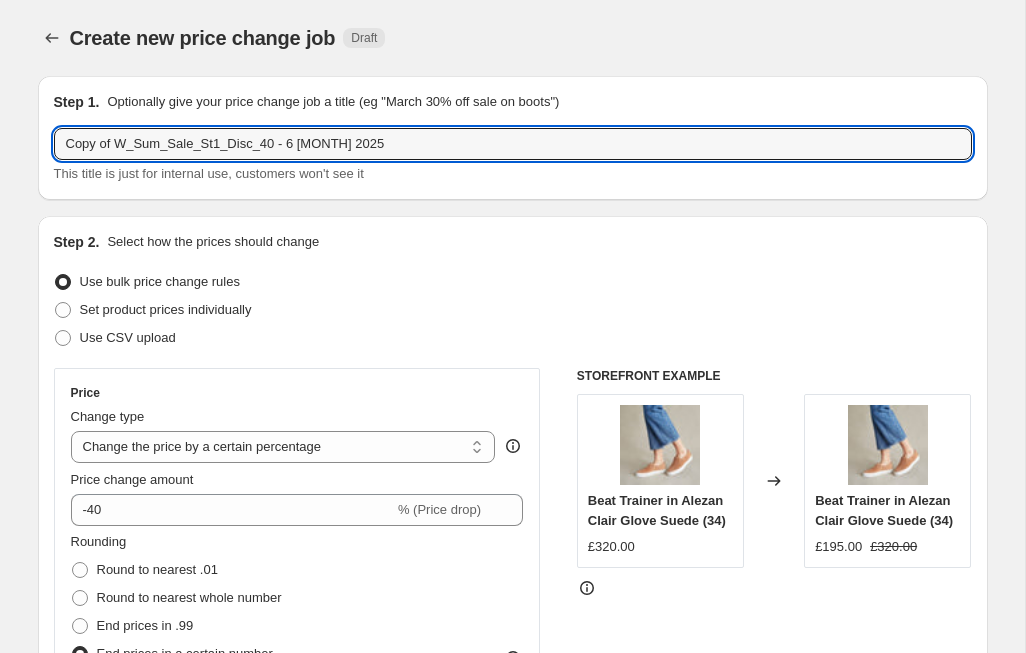 click on "Step 1. Optionally give your price change job a title (eg "March 30% off sale on boots") Copy of W_Sum_Sale_St1_Disc_40 - 6 [MONTH] 2025 This title is just for internal use, customers won't see it" at bounding box center (513, 138) 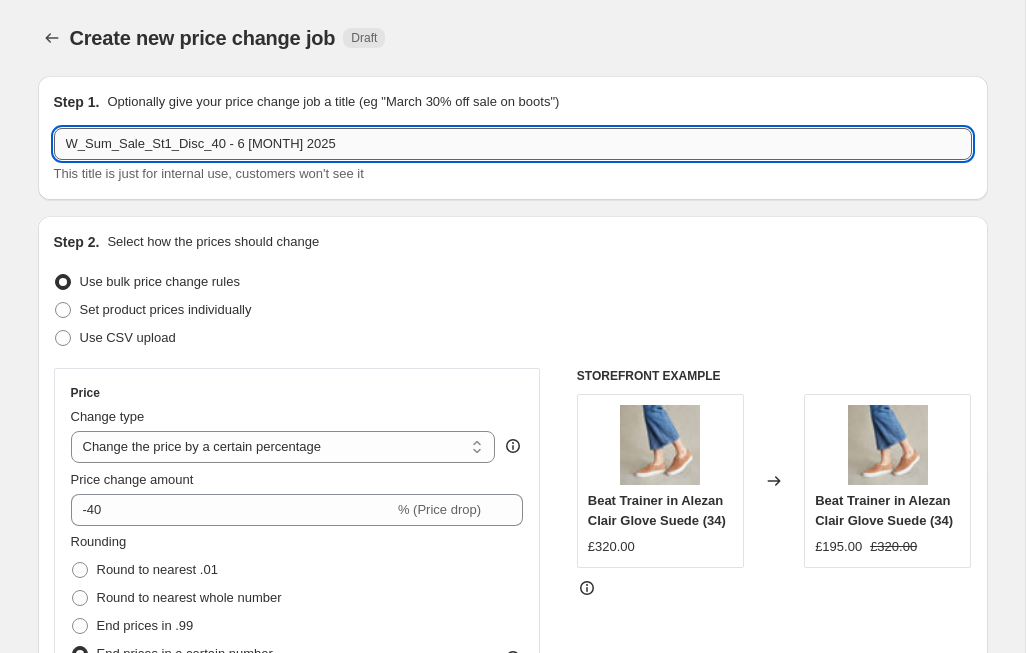 click on "W_Sum_Sale_St1_Disc_40 - 6 [MONTH] 2025" at bounding box center (513, 144) 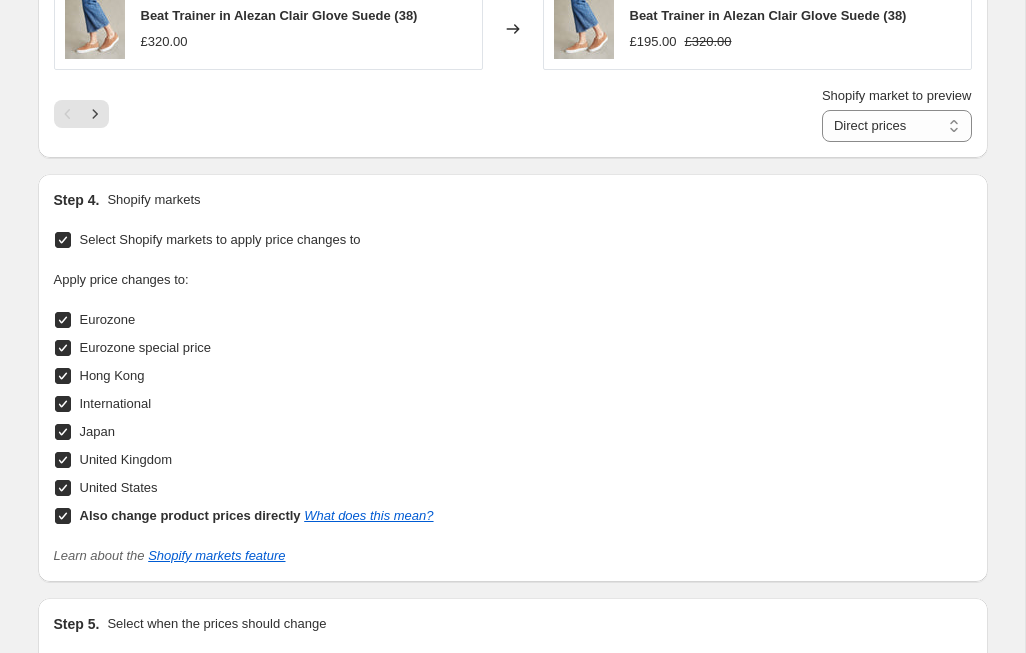 scroll, scrollTop: 2139, scrollLeft: 0, axis: vertical 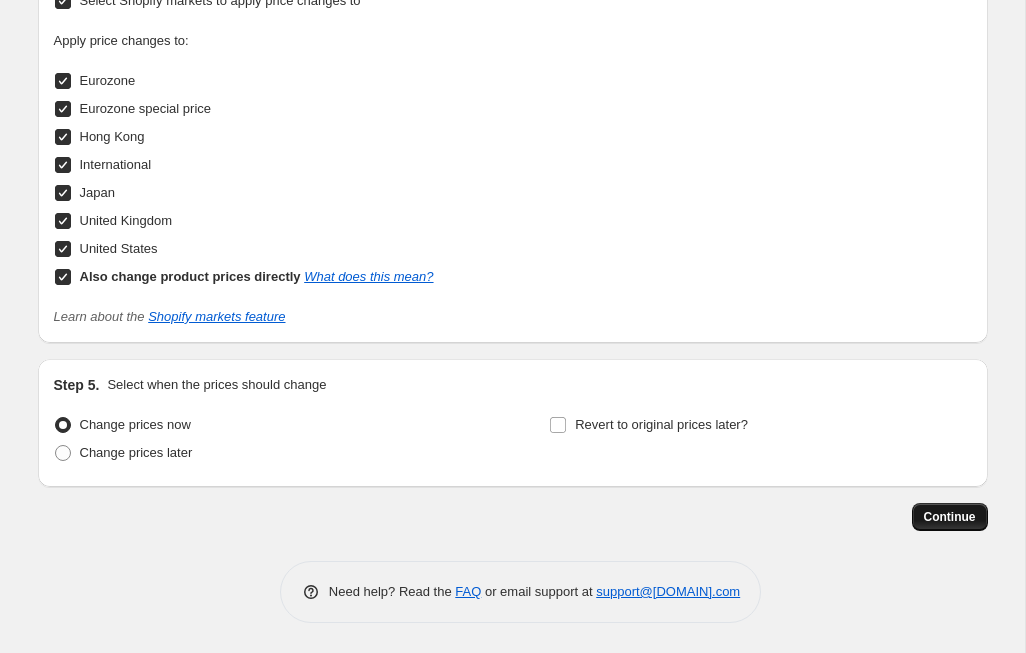 type on "W_Sum_Sale_St1_Disc_40 - 7 [MONTH] 2025" 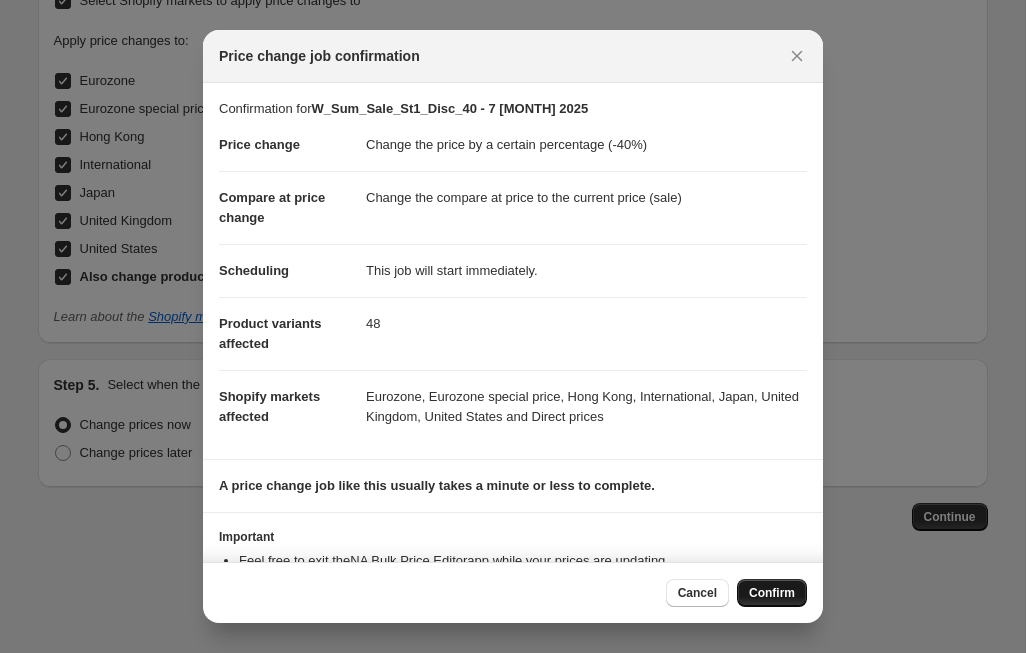 click on "Confirm" at bounding box center [772, 593] 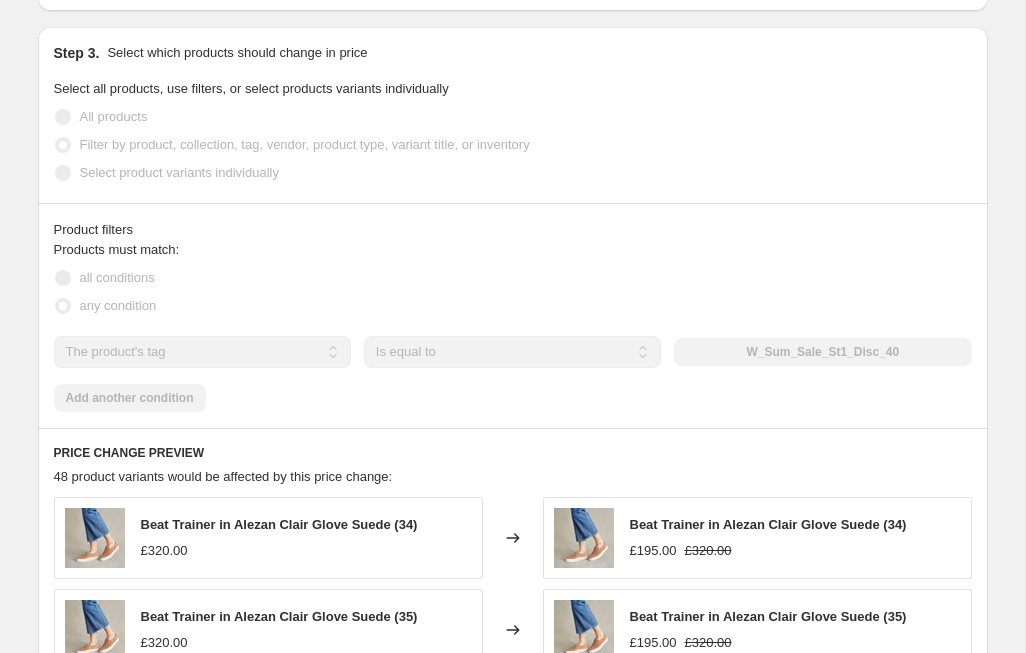 scroll, scrollTop: 1127, scrollLeft: 0, axis: vertical 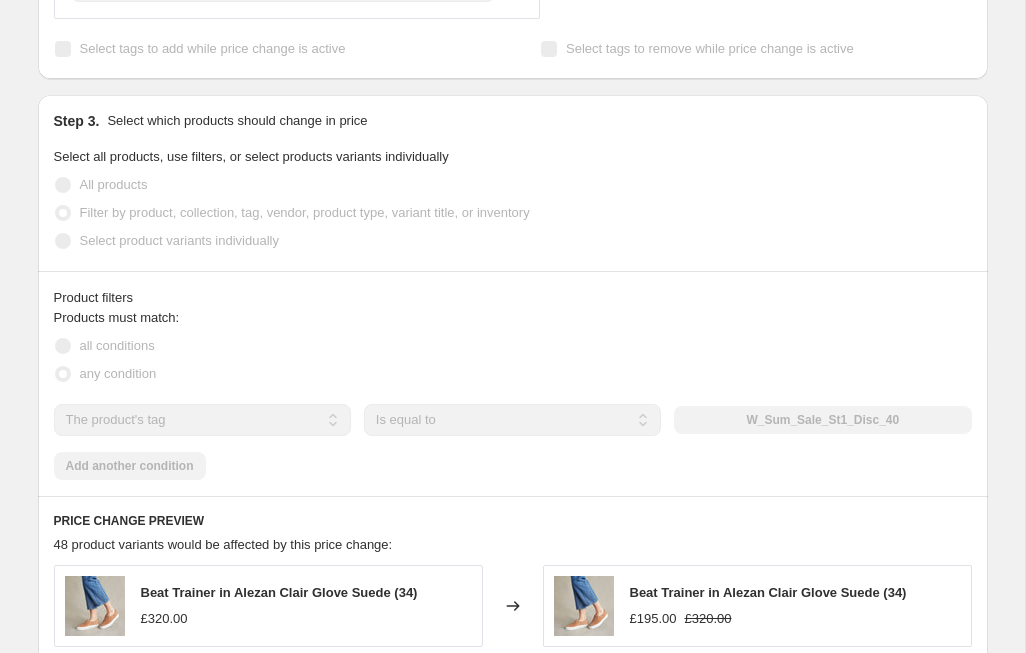 select on "percentage" 